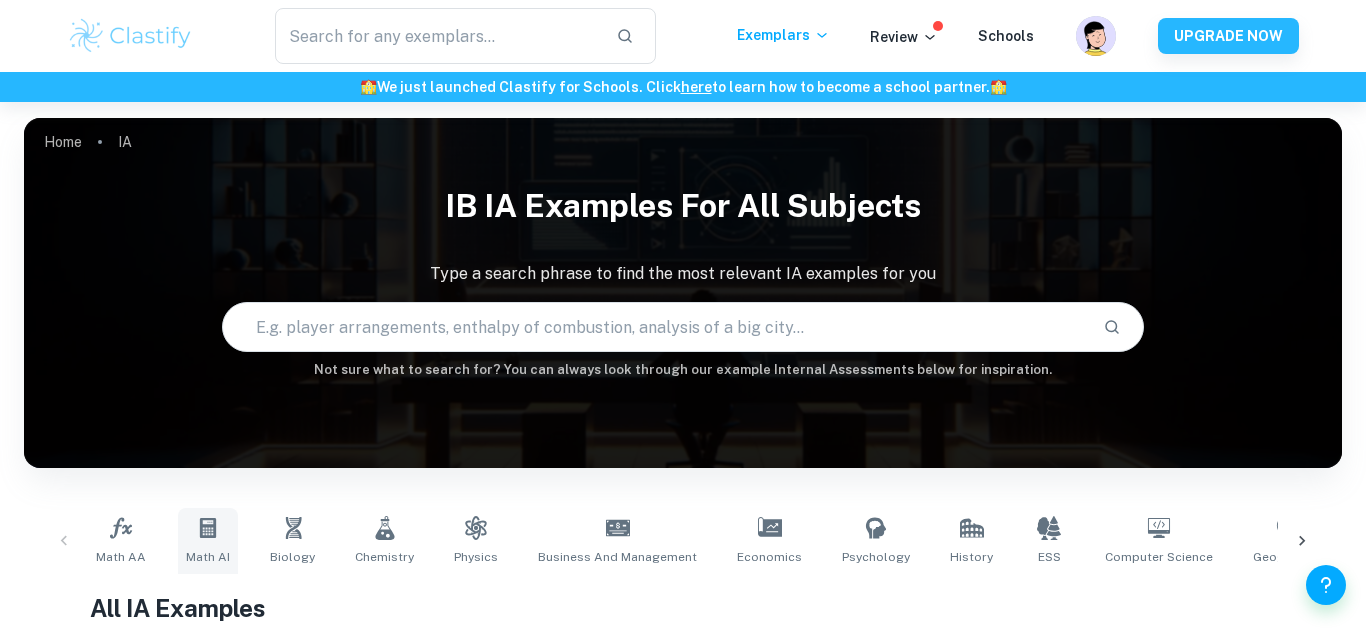 scroll, scrollTop: 0, scrollLeft: 0, axis: both 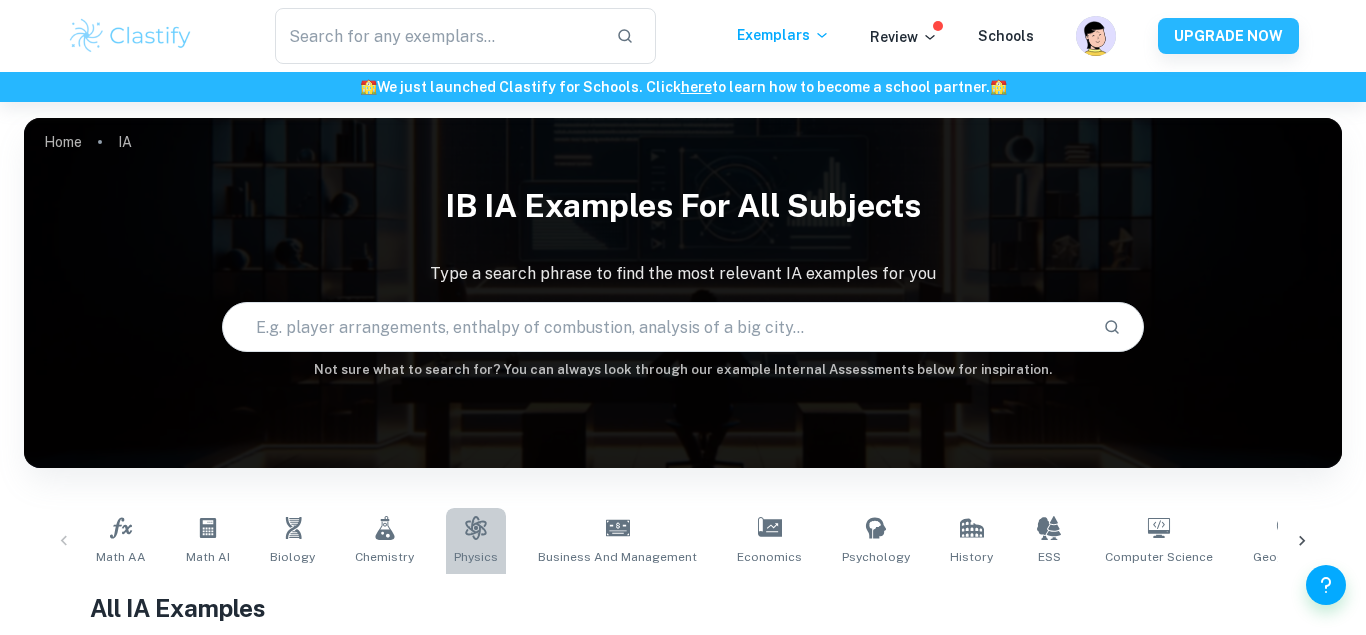 click 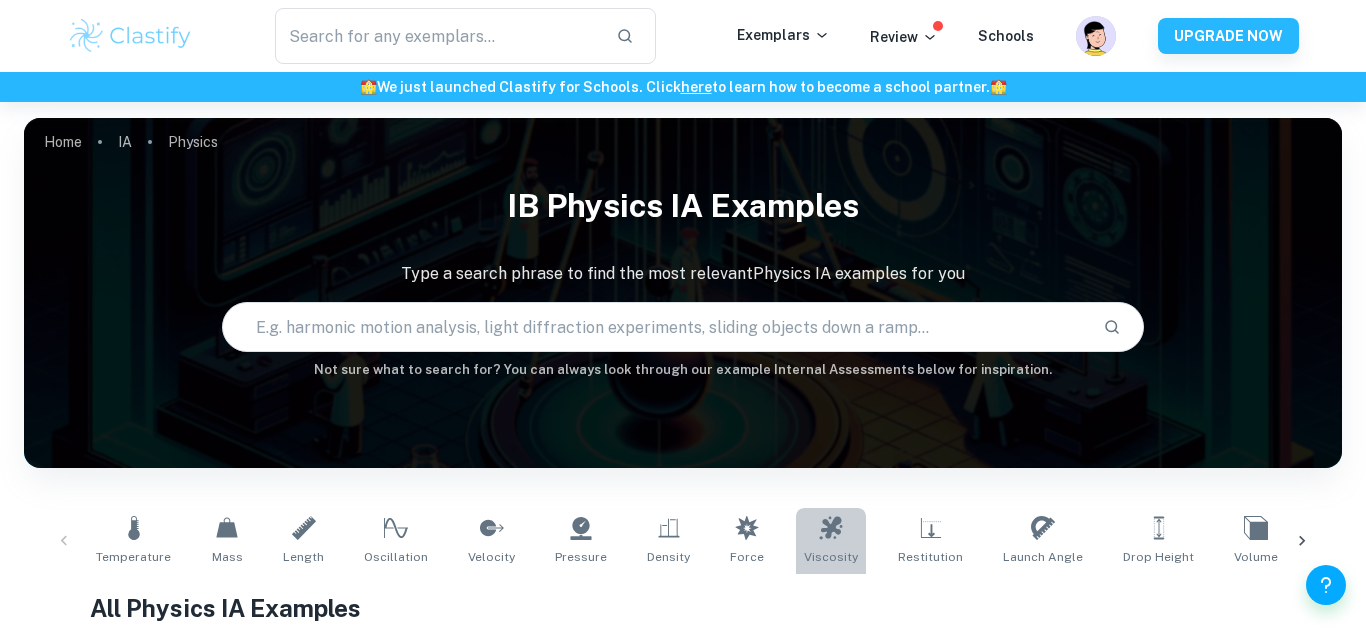 click 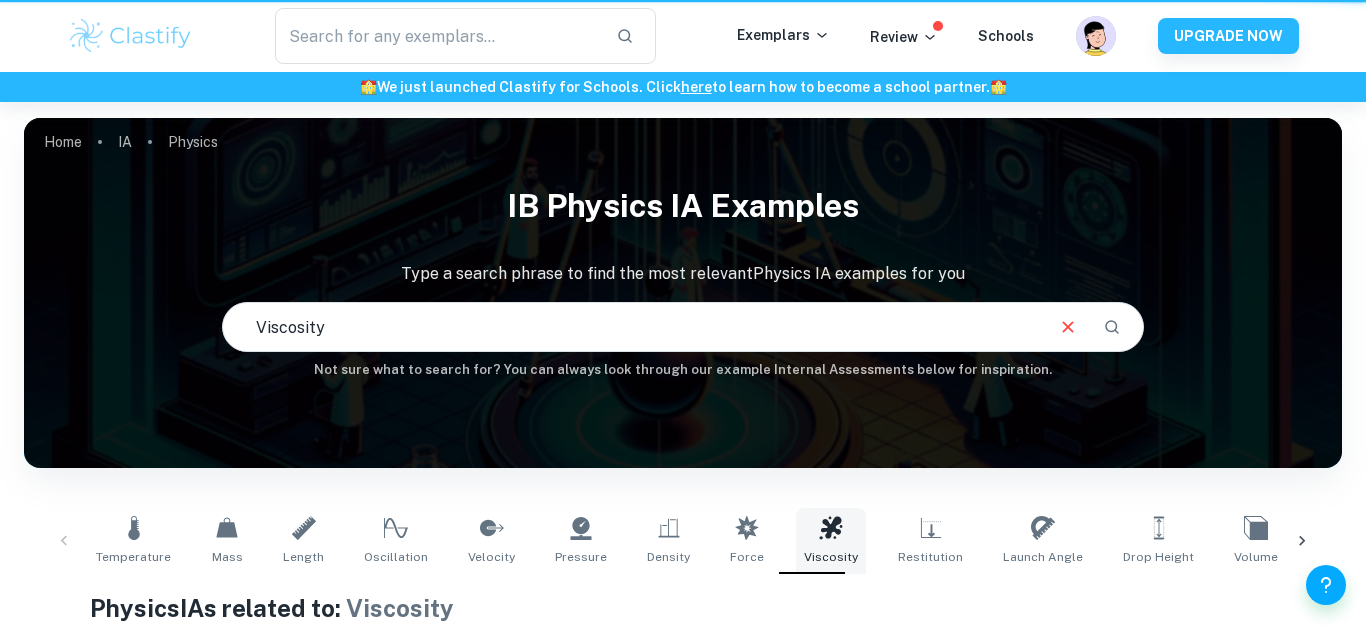 type on "Viscosity" 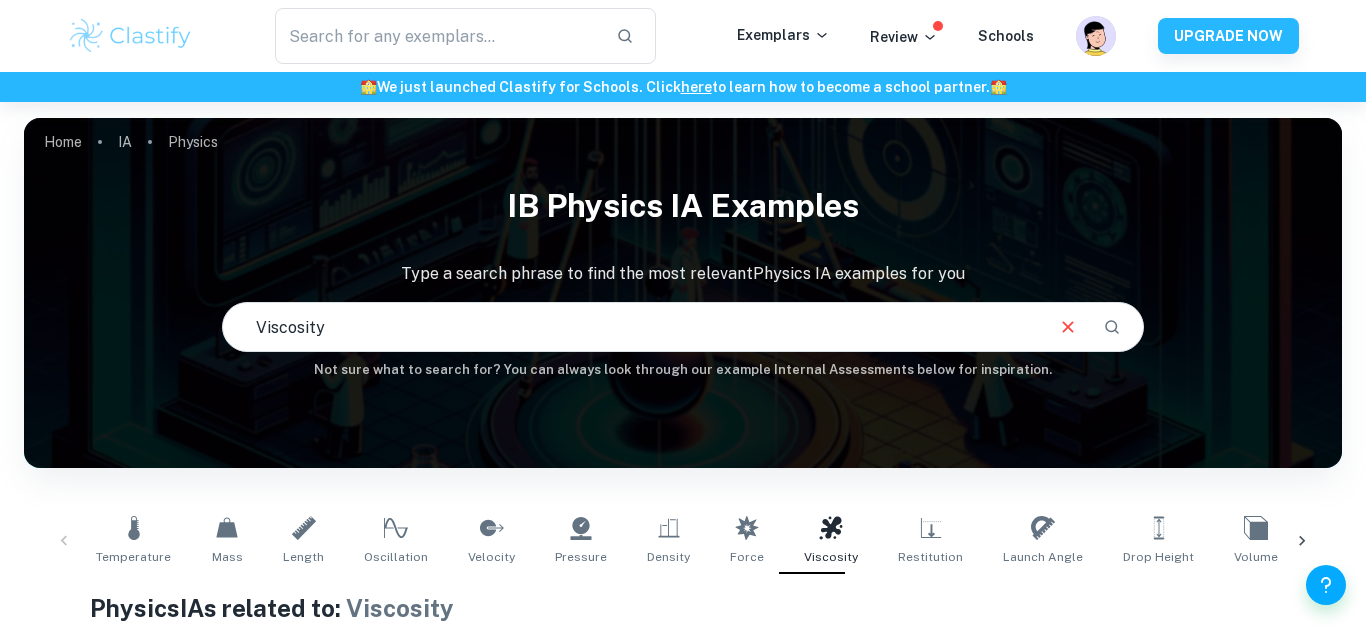 scroll, scrollTop: 339, scrollLeft: 0, axis: vertical 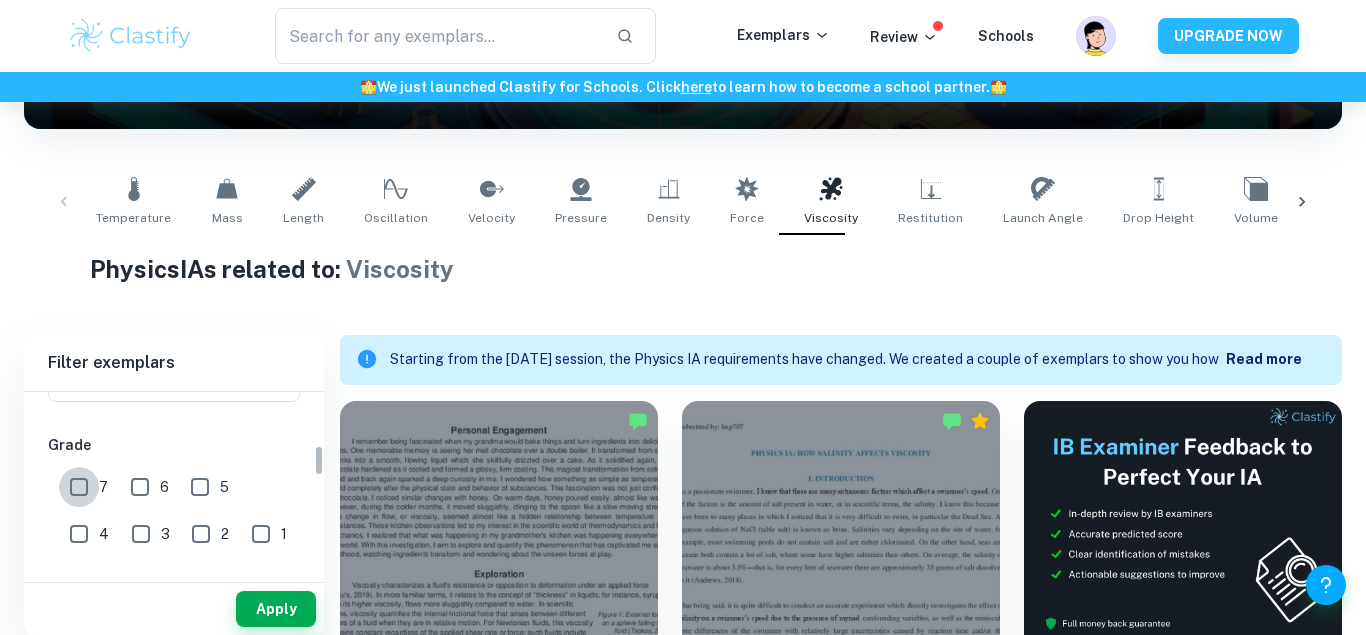 click on "7" at bounding box center [79, 487] 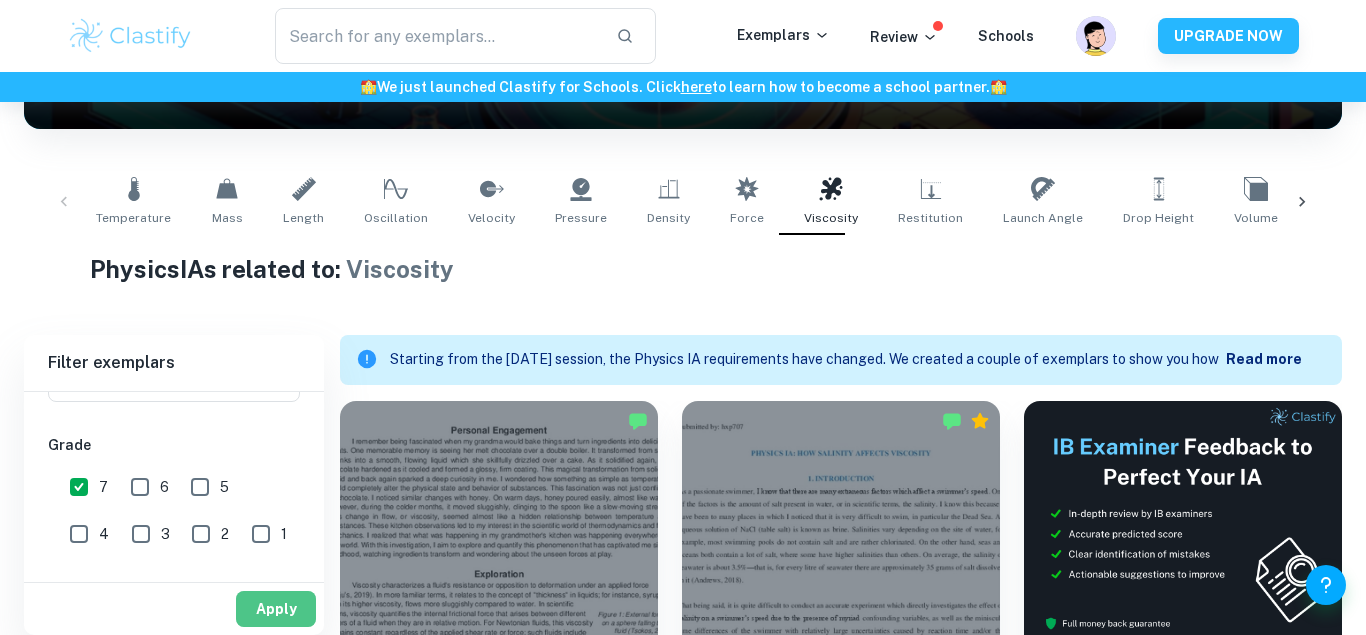 click on "Apply" at bounding box center [276, 609] 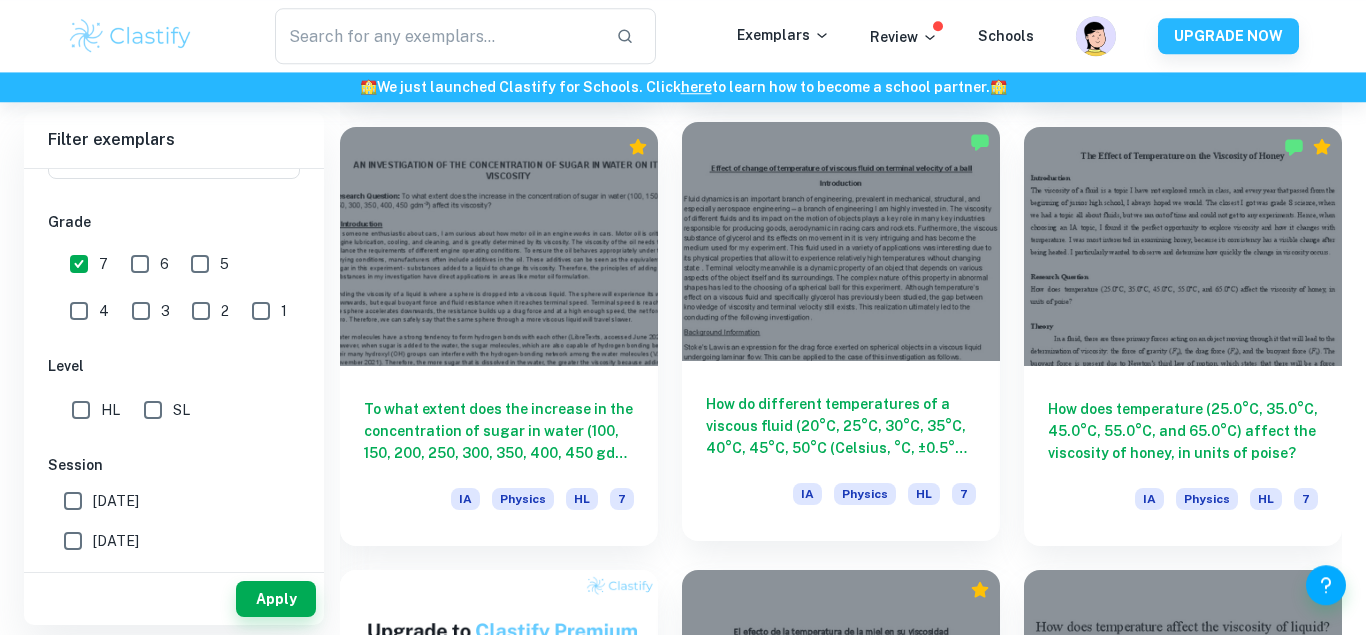 scroll, scrollTop: 1053, scrollLeft: 0, axis: vertical 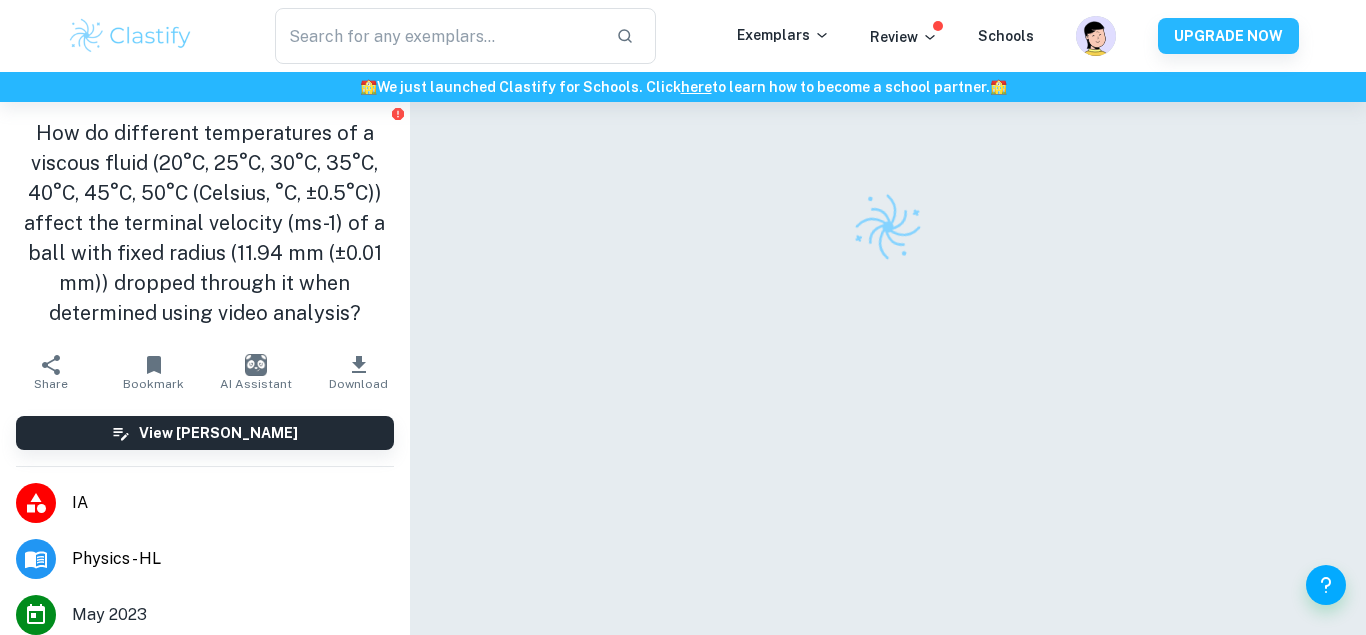 checkbox on "true" 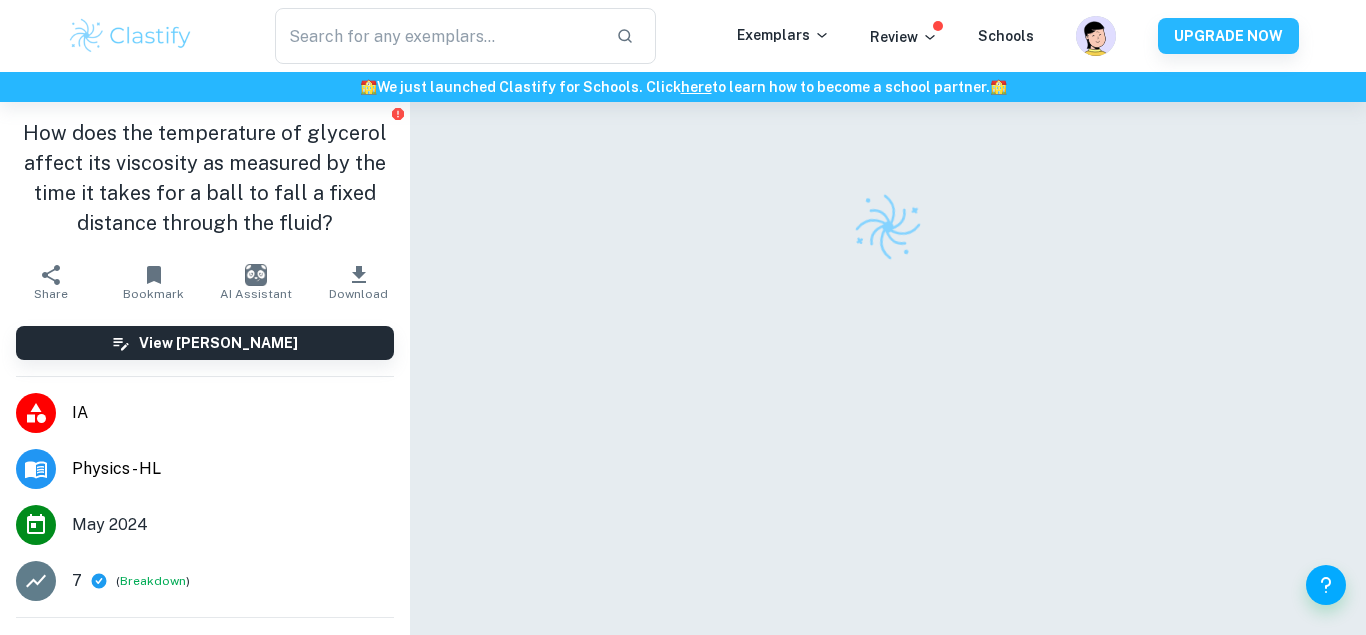 scroll, scrollTop: 0, scrollLeft: 0, axis: both 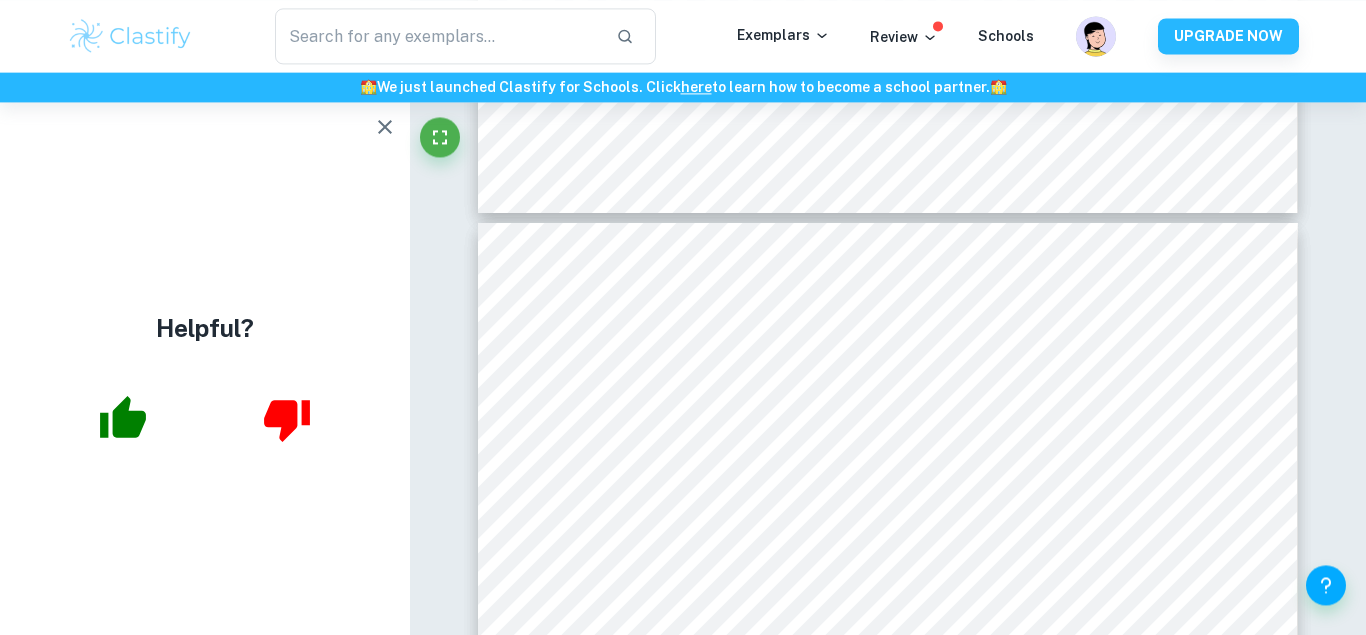 type on "7" 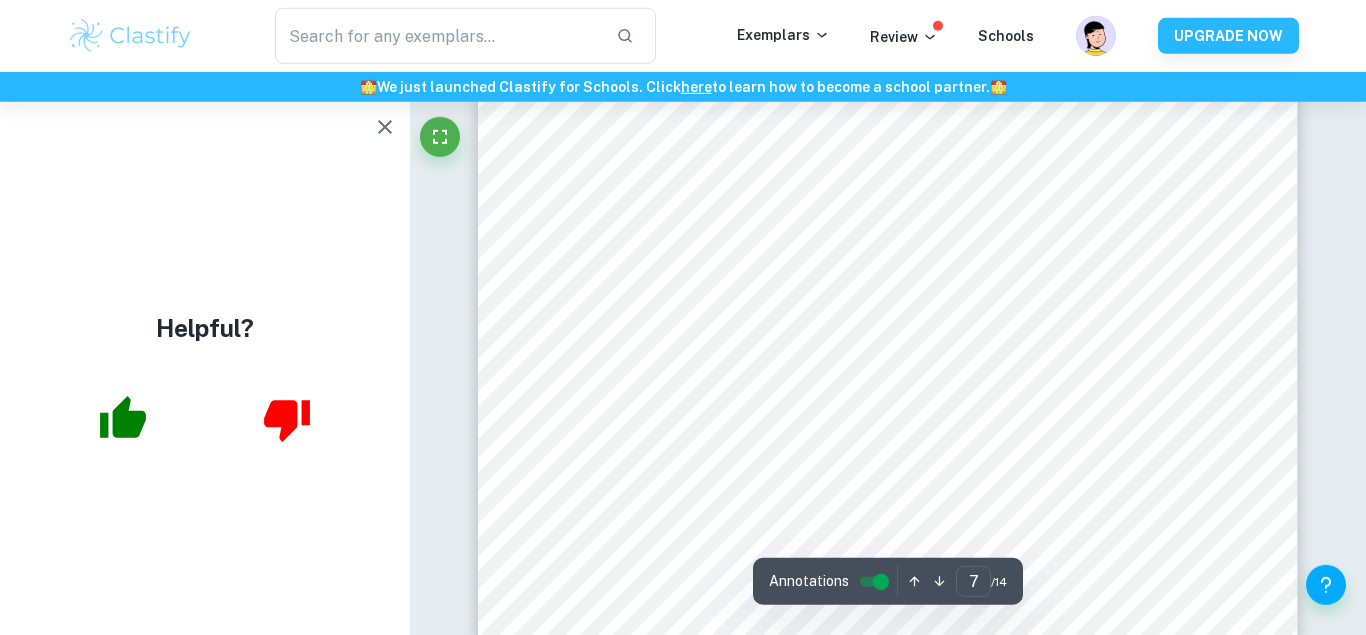 scroll, scrollTop: 7140, scrollLeft: 0, axis: vertical 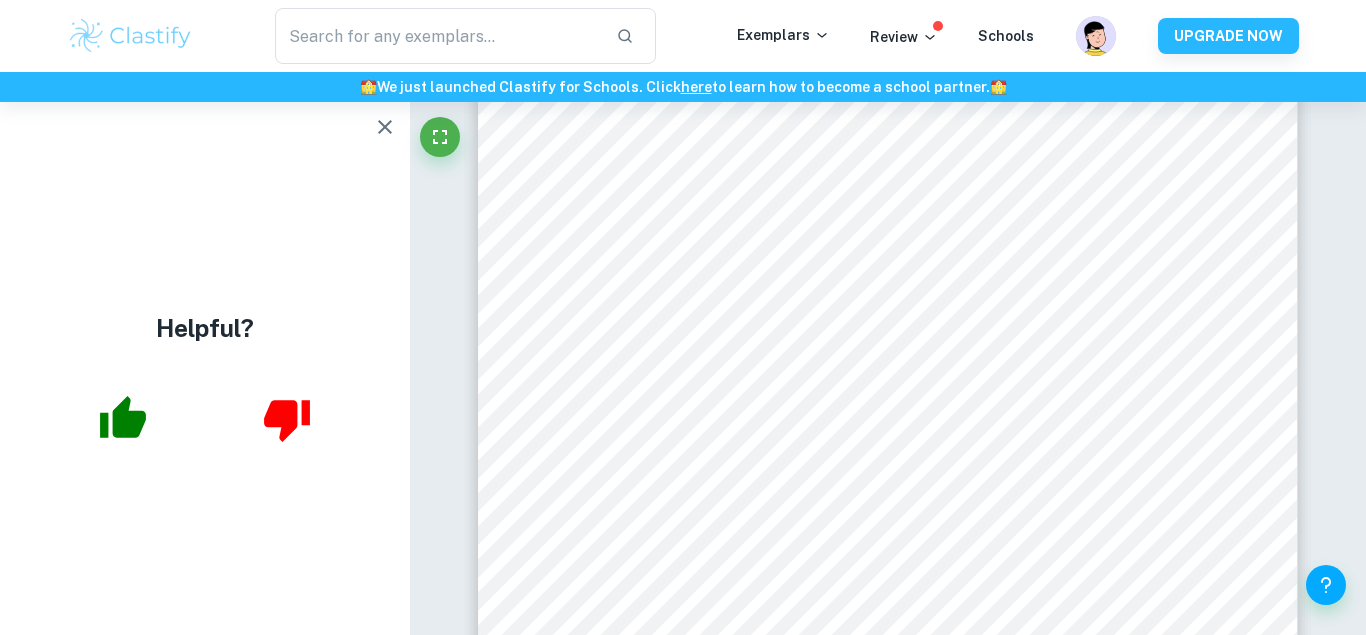 click 